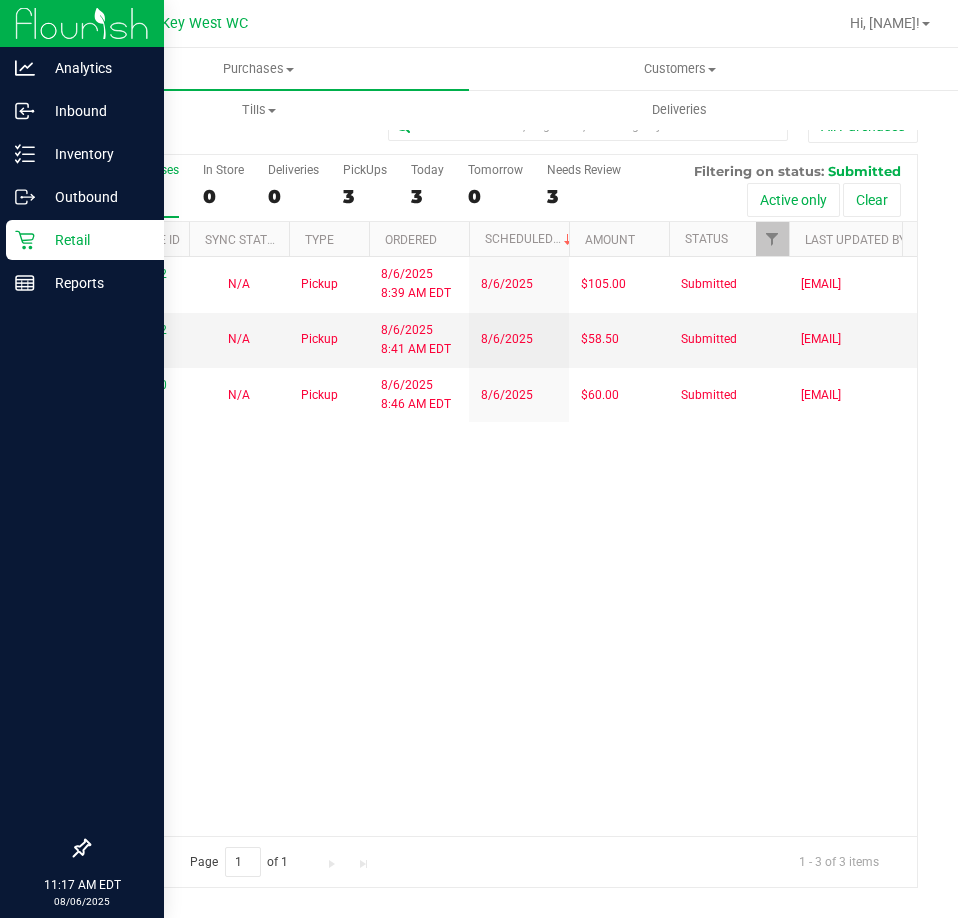 scroll, scrollTop: 0, scrollLeft: 0, axis: both 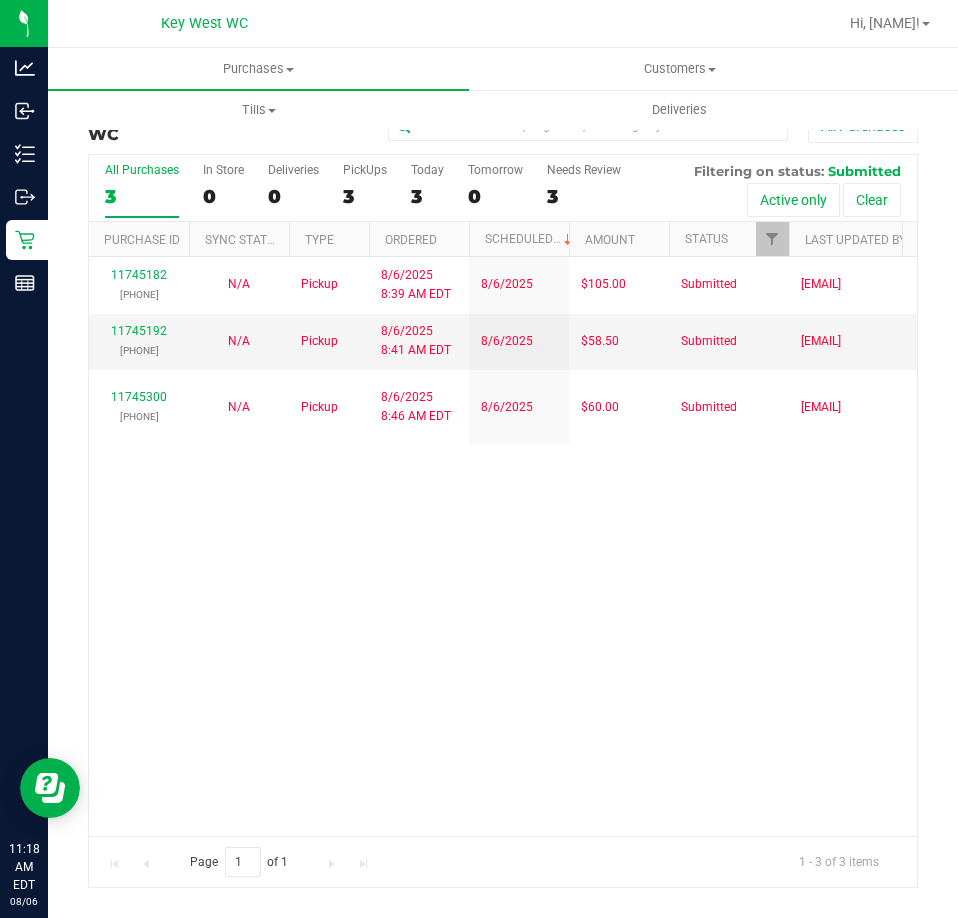 click on "Purchase Fulfillment:
Key West WC
All Purchases
All Purchases
3
In Store
0
Deliveries
0
PickUps
3
Today
3
Tomorrow
0" at bounding box center [503, 498] 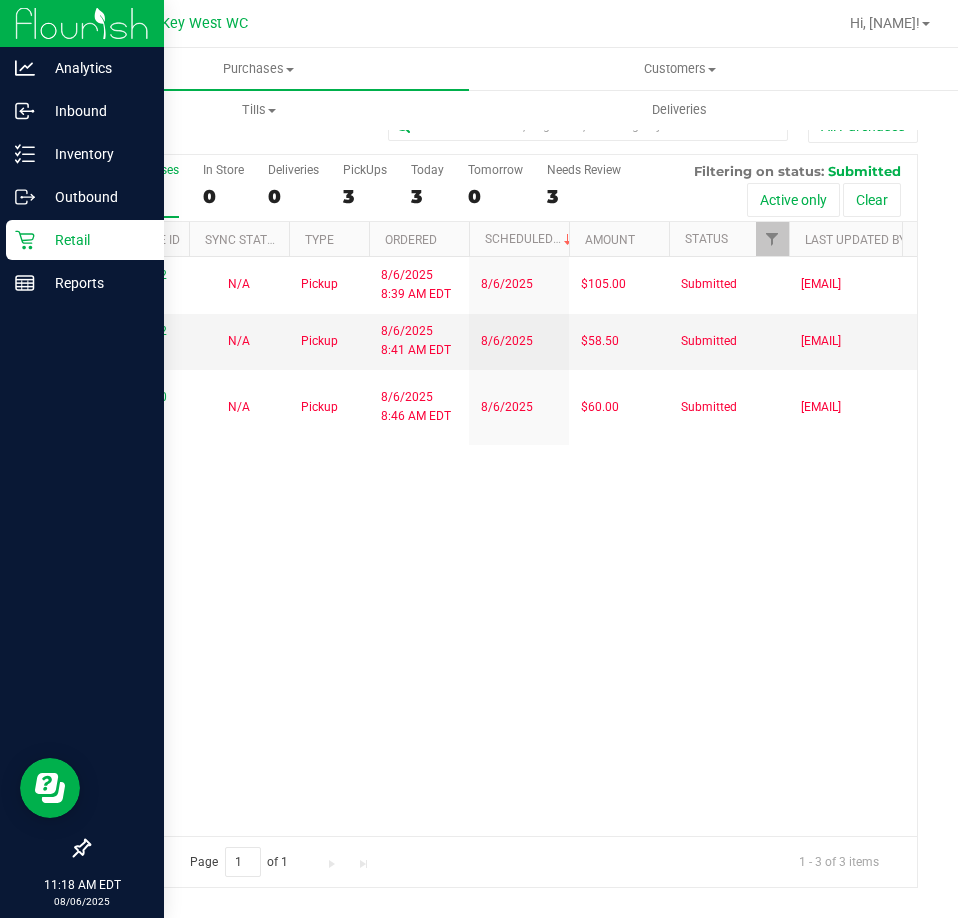 click 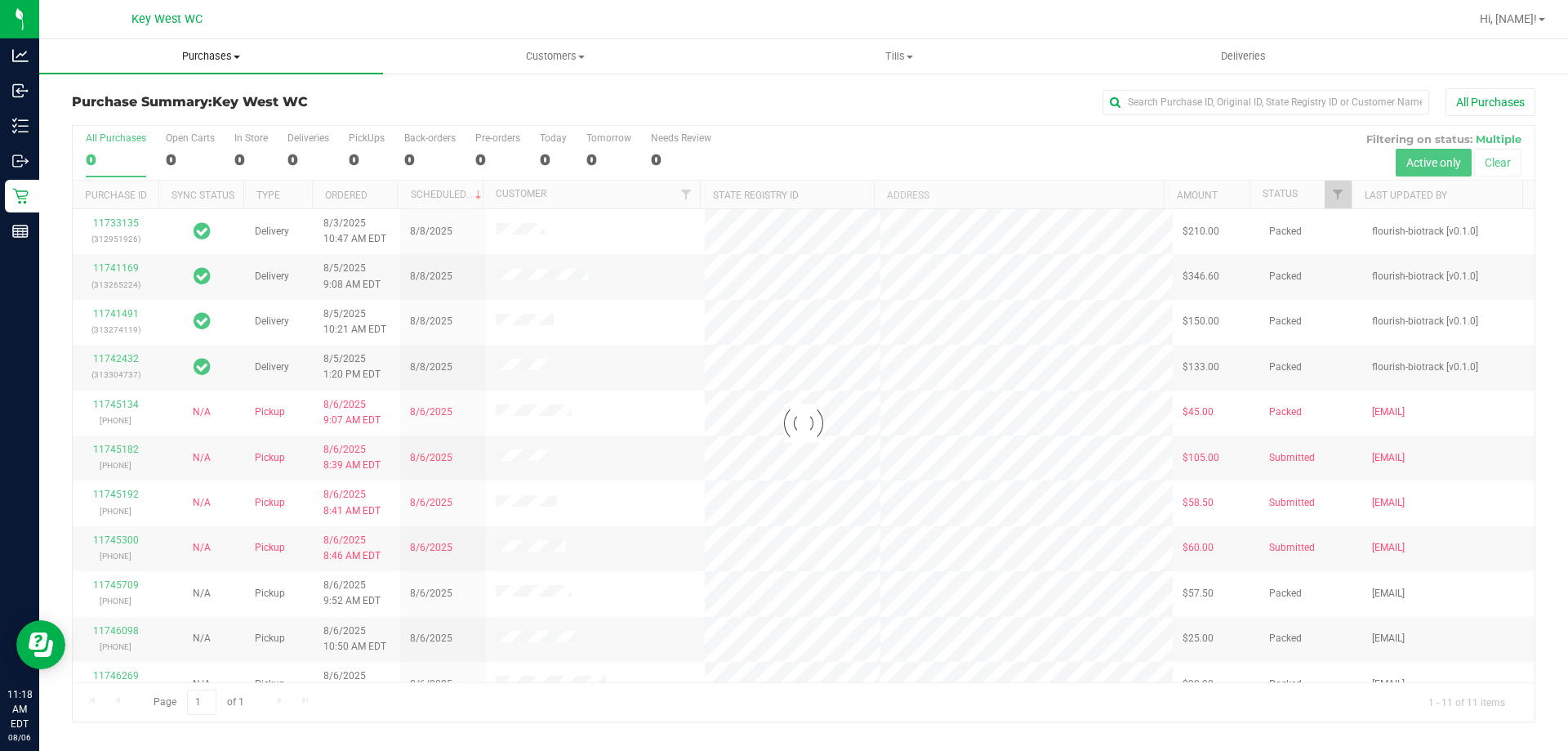 click on "Purchases" at bounding box center (211, 56) 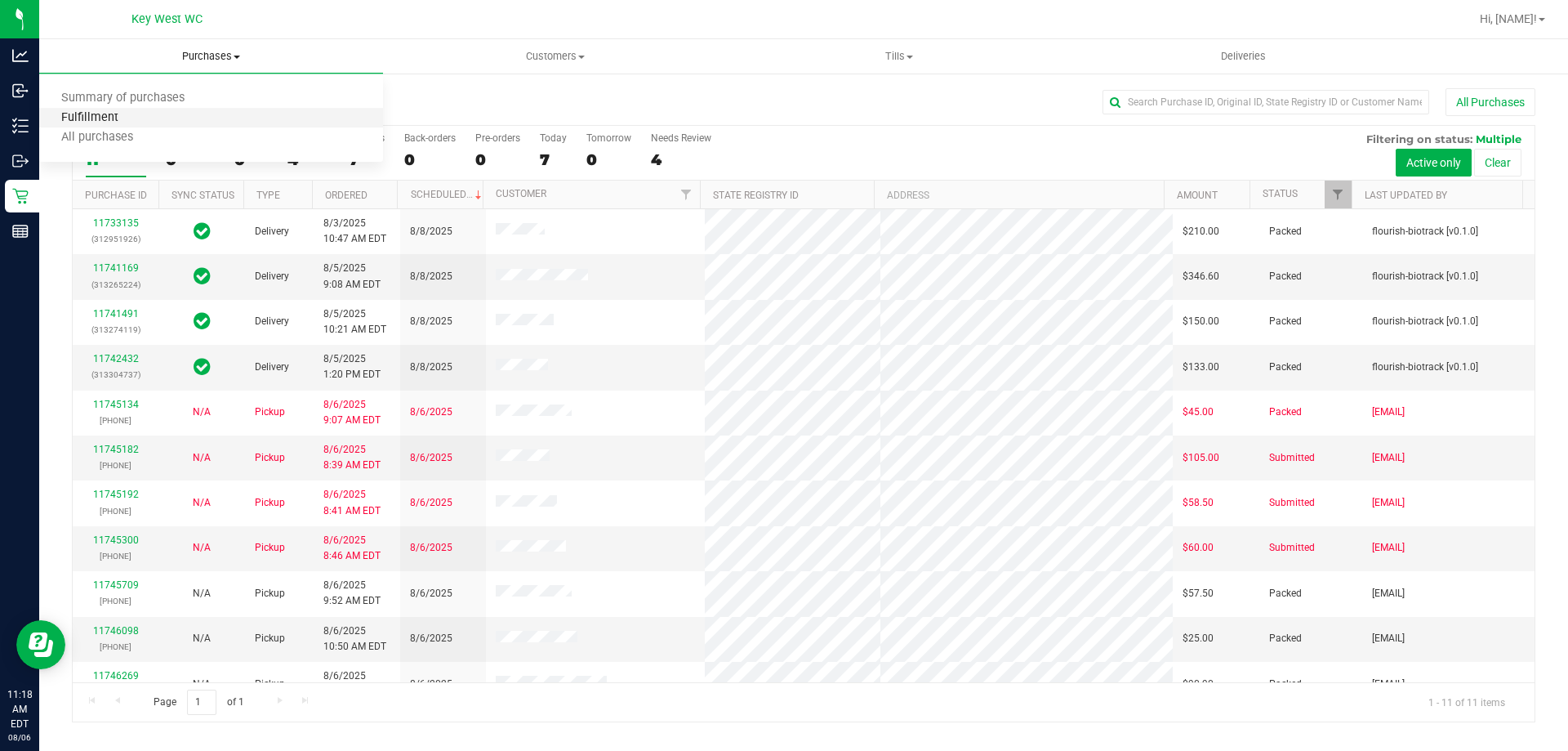 click on "Fulfillment" at bounding box center [90, 118] 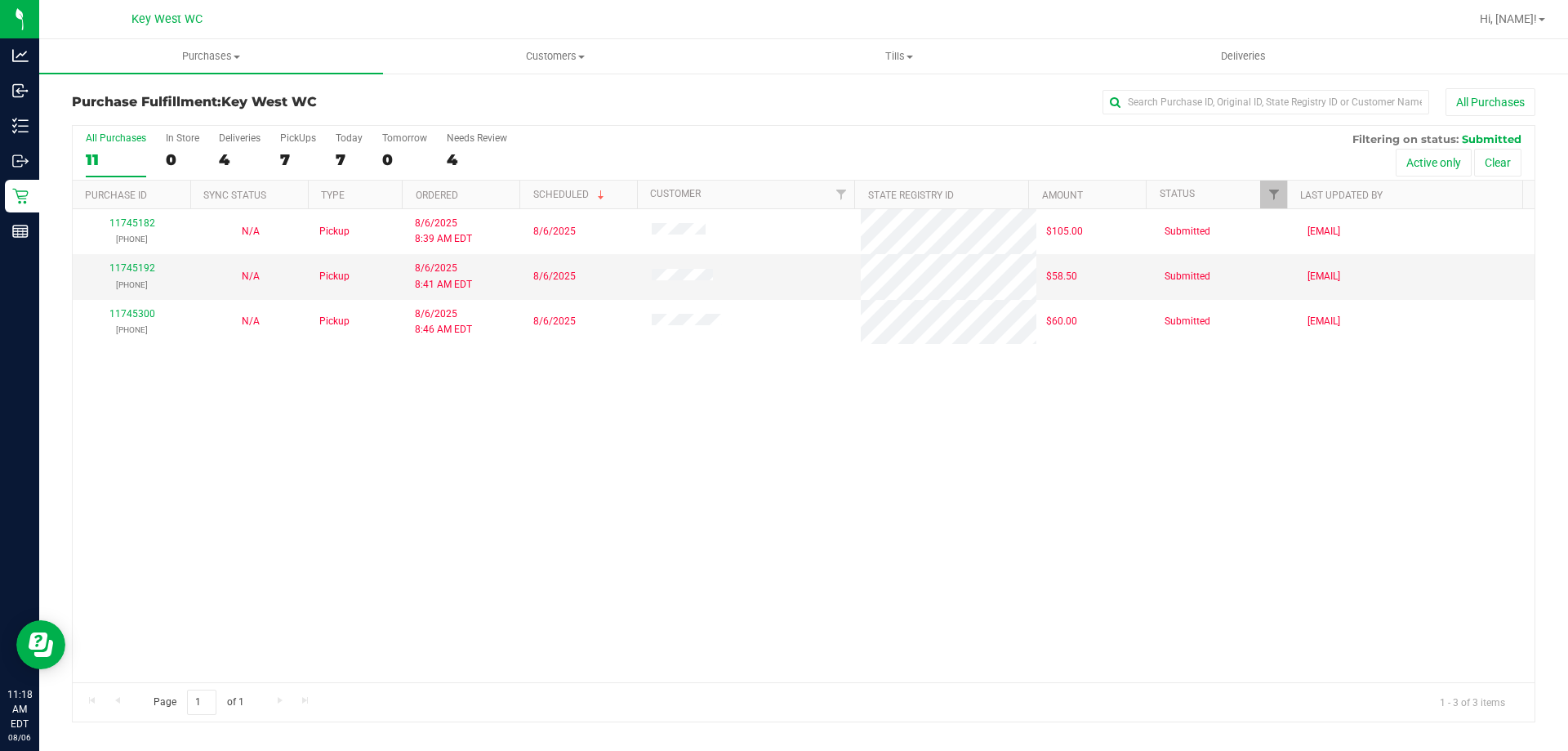 click on "11745182
[PHONE]
N/A
Pickup 8/6/2025 8:39 AM EDT 8/6/2025
$105.00
Submitted [EMAIL]
11745192
[PHONE]
N/A
Pickup 8/6/2025 8:41 AM EDT 8/6/2025
$58.50
Submitted [EMAIL]
11745300
[PHONE]
N/A
Pickup 8/6/2025 8:46 AM EDT 8/6/2025
$60.00
Submitted [EMAIL]" at bounding box center [804, 445] 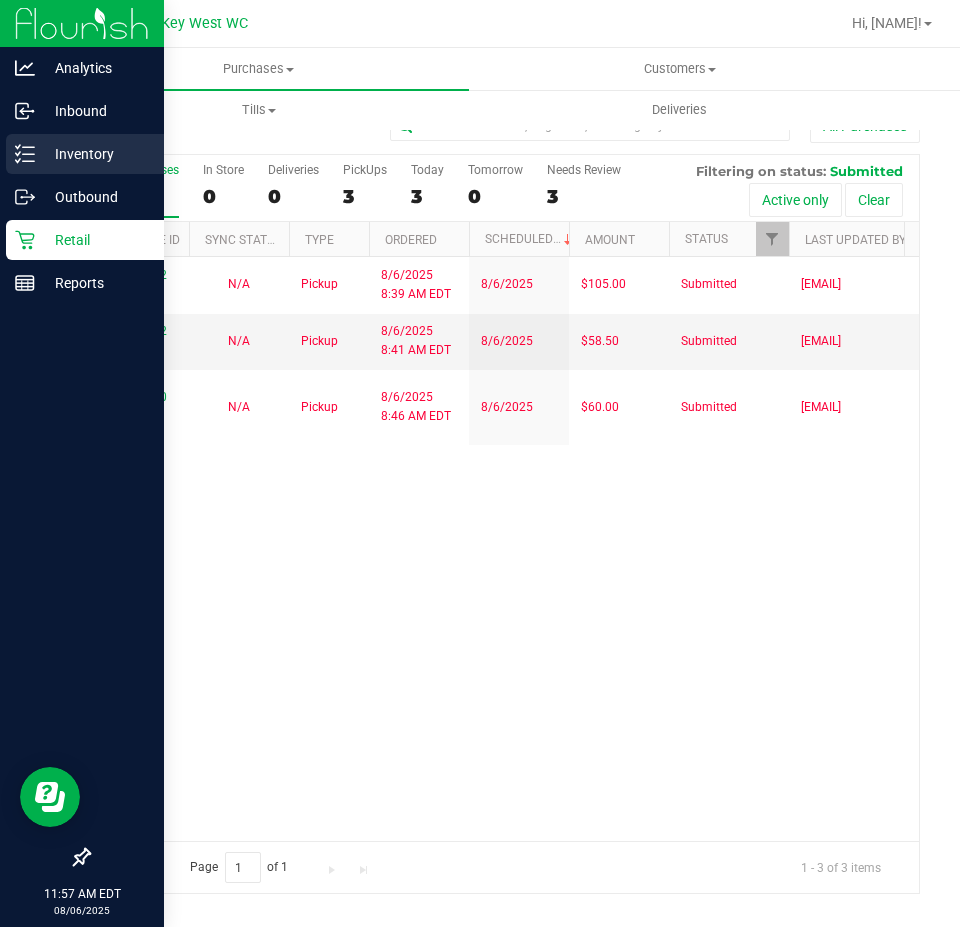 click on "Inventory" at bounding box center (95, 154) 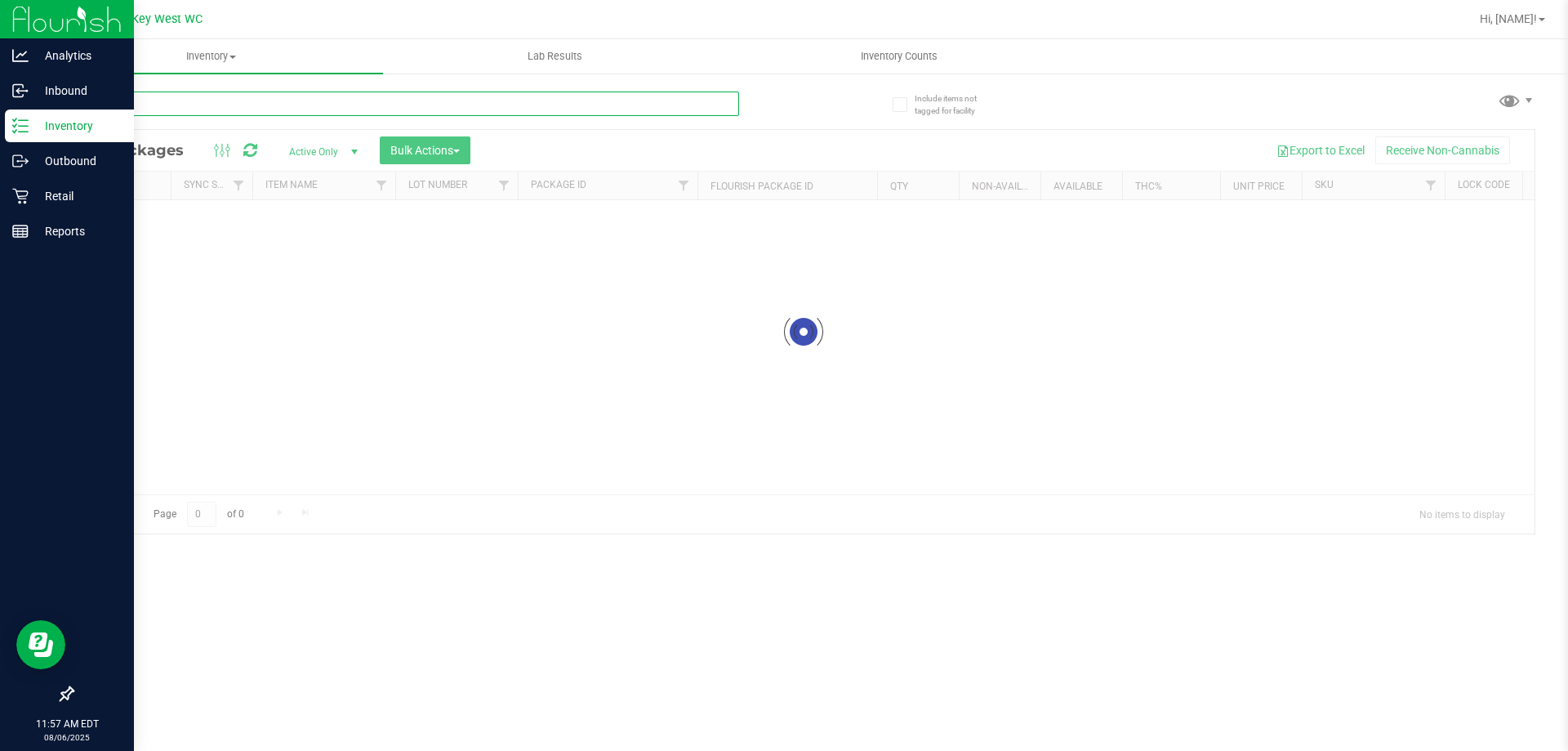 click at bounding box center (405, 104) 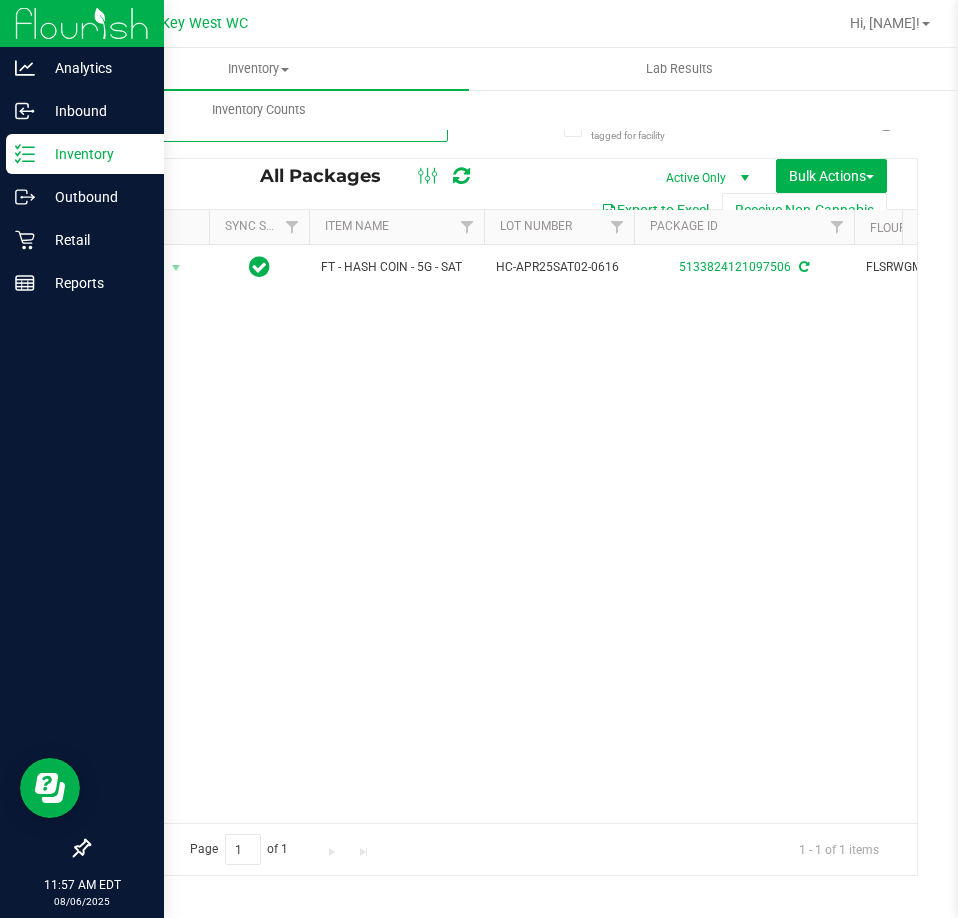 type on "hash" 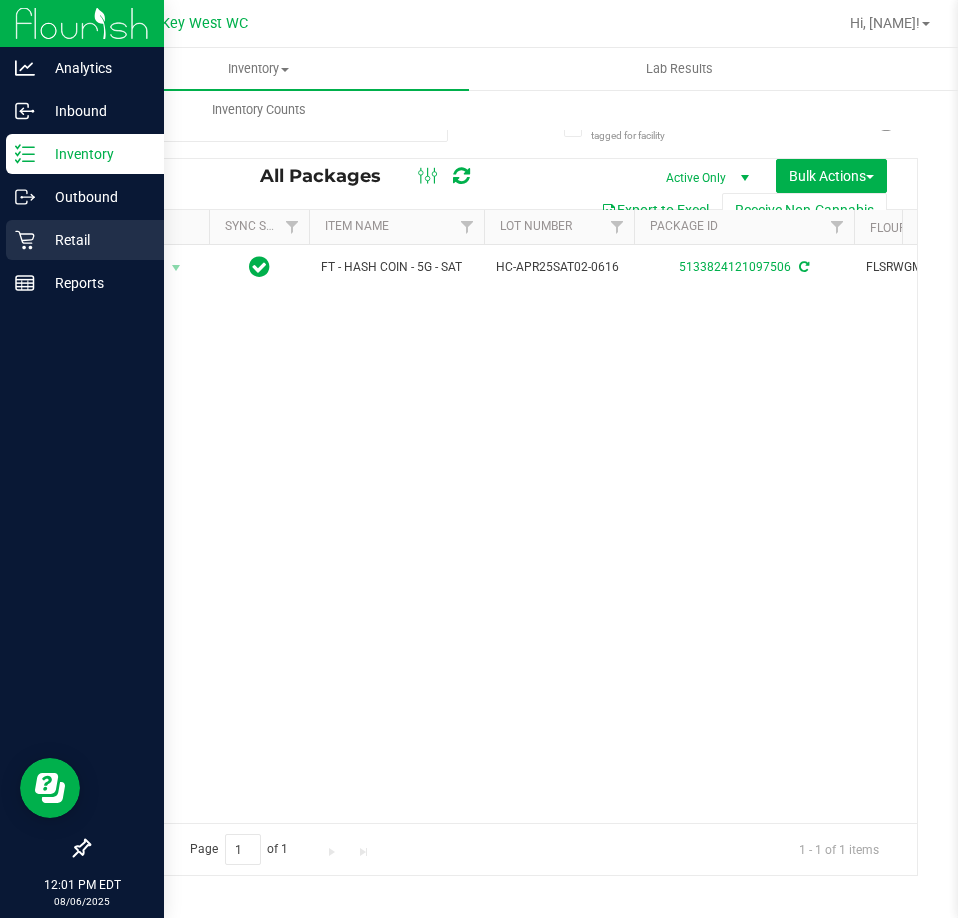 click 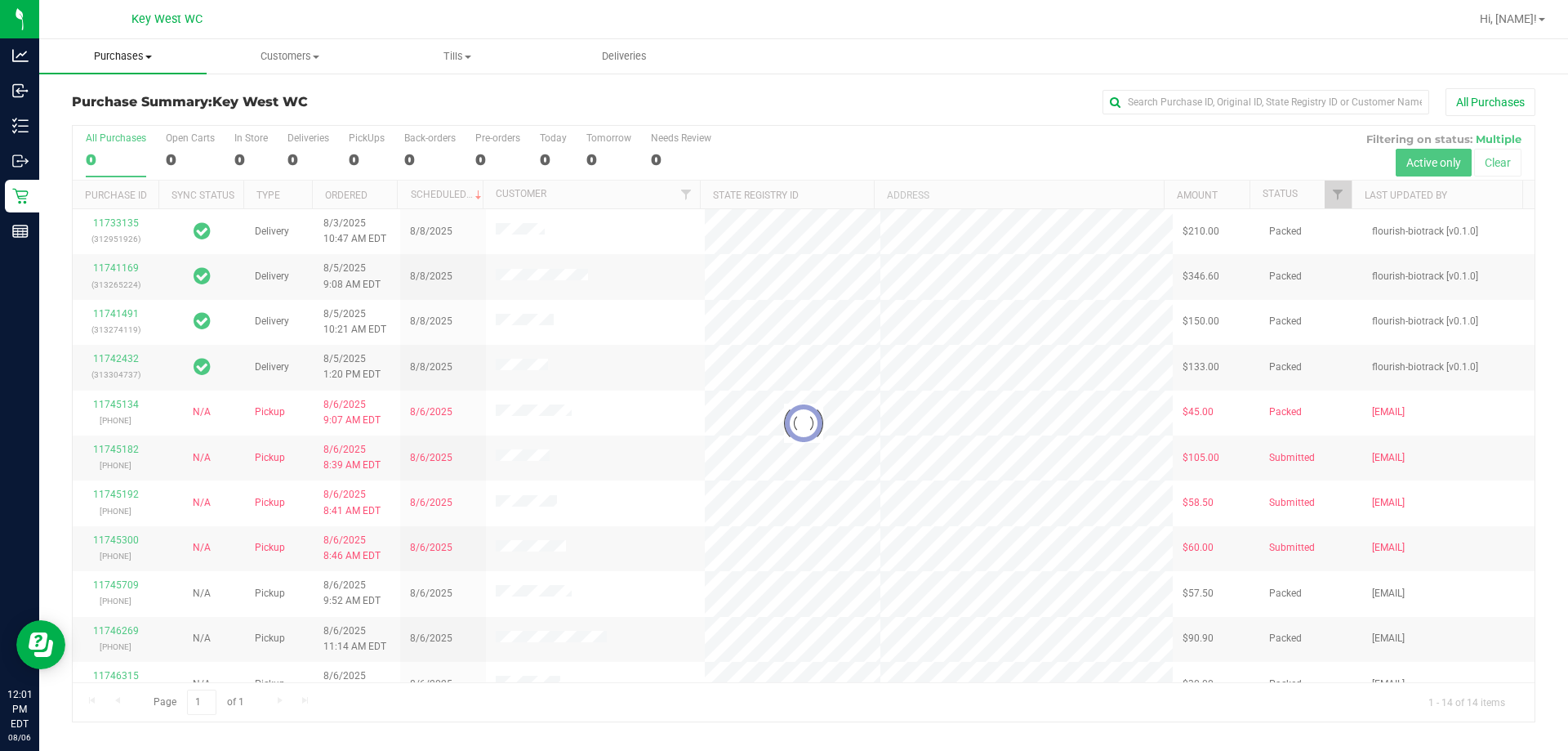 click on "Purchases" at bounding box center [122, 56] 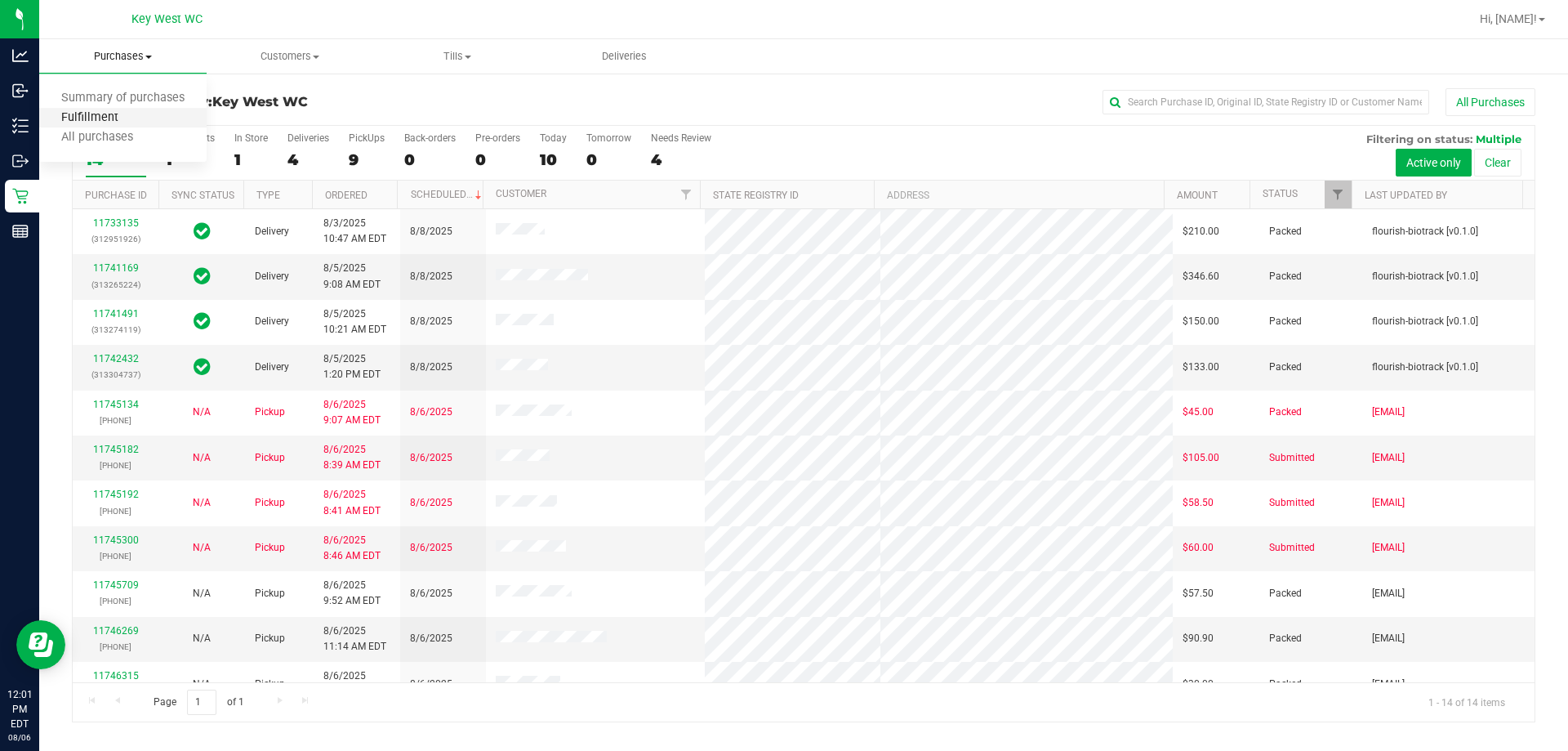 click on "Fulfillment" at bounding box center [90, 118] 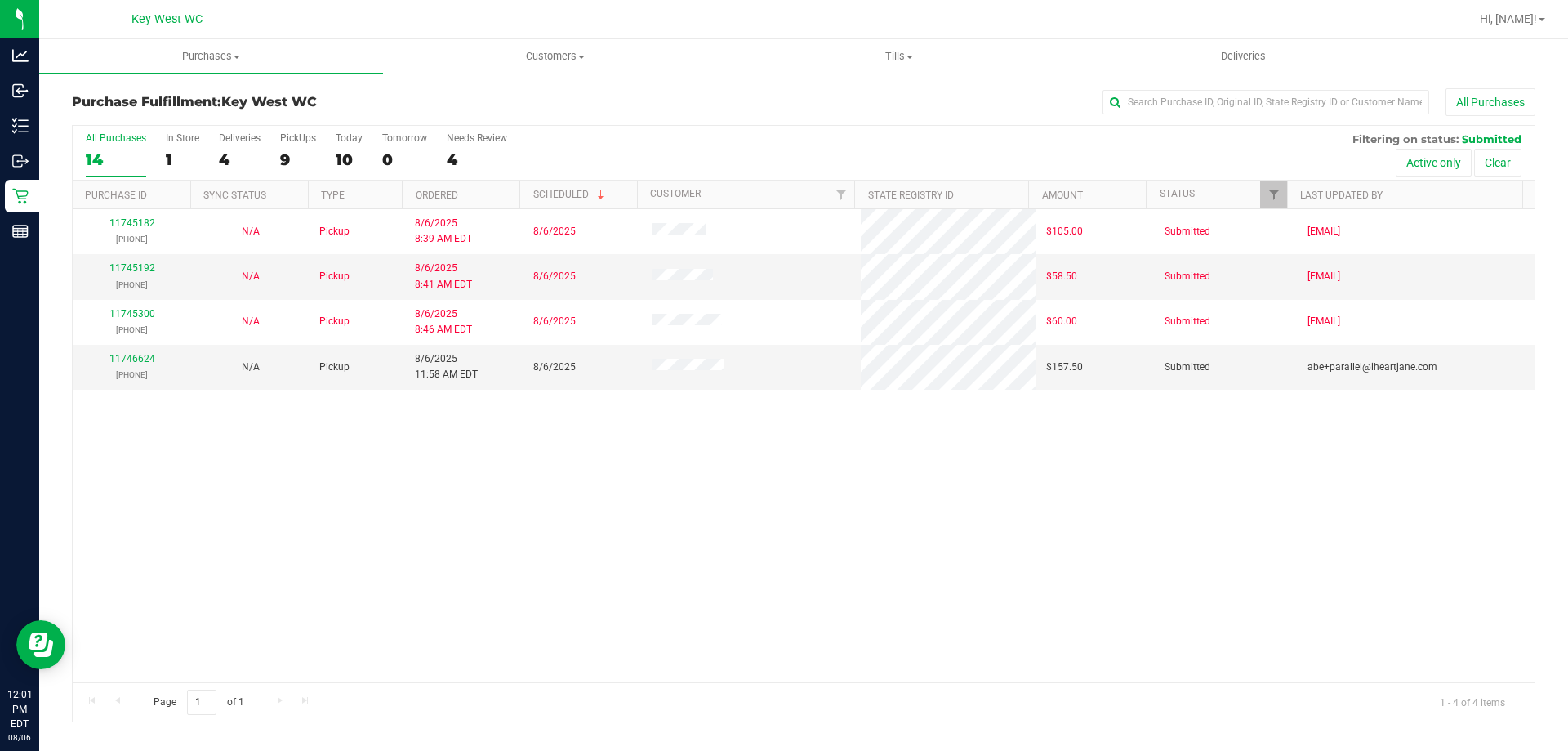 click on "11745182
[PHONE]
N/A
Pickup 8/6/2025 8:39 AM EDT 8/6/2025
$105.00
Submitted [EMAIL]
11745192
[PHONE]
N/A
Pickup 8/6/2025 8:41 AM EDT 8/6/2025
$58.50
Submitted [EMAIL]
11745300
[PHONE]
N/A
Pickup 8/6/2025 8:46 AM EDT 8/6/2025
$60.00
Submitted [EMAIL]" at bounding box center [804, 445] 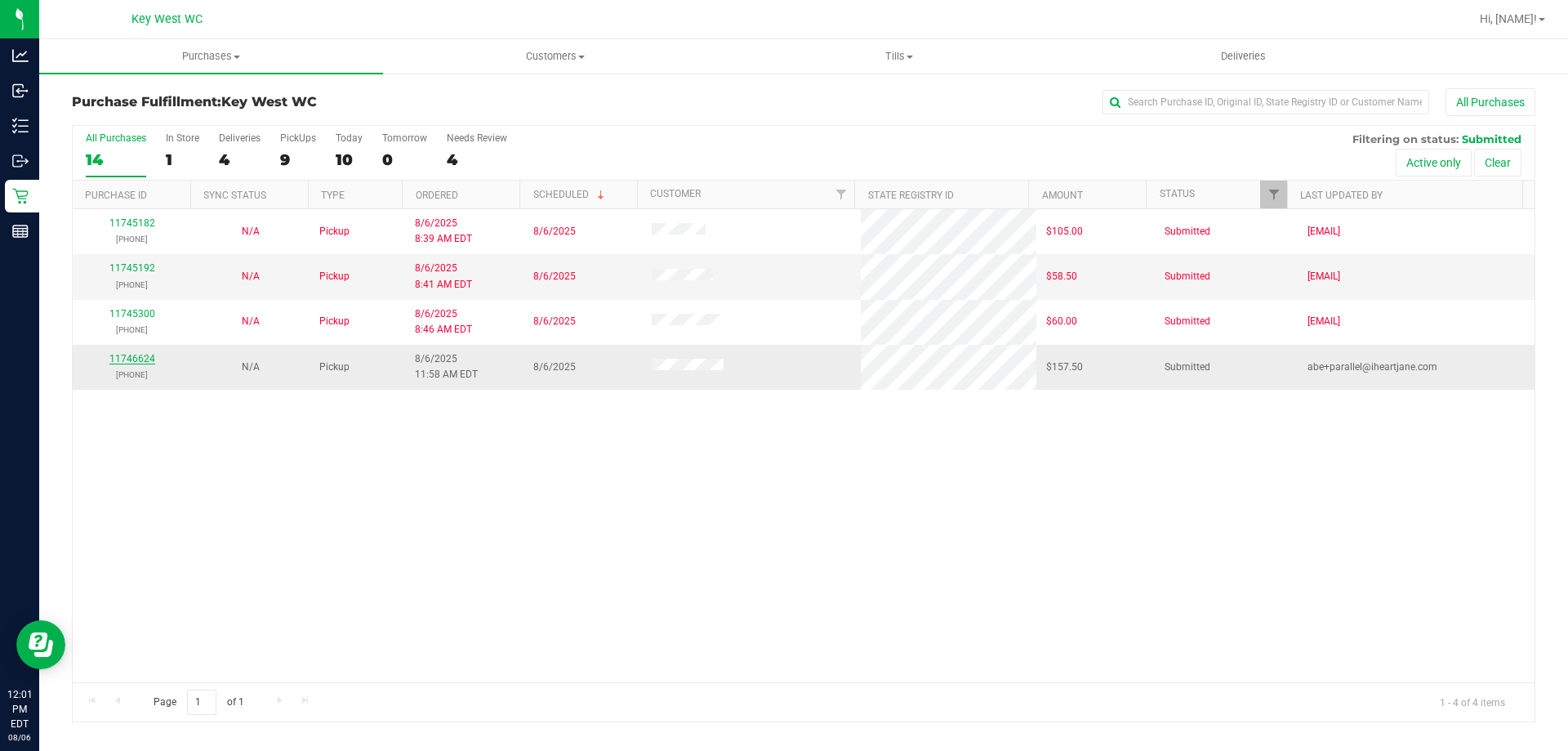 click on "11746624" at bounding box center [132, 359] 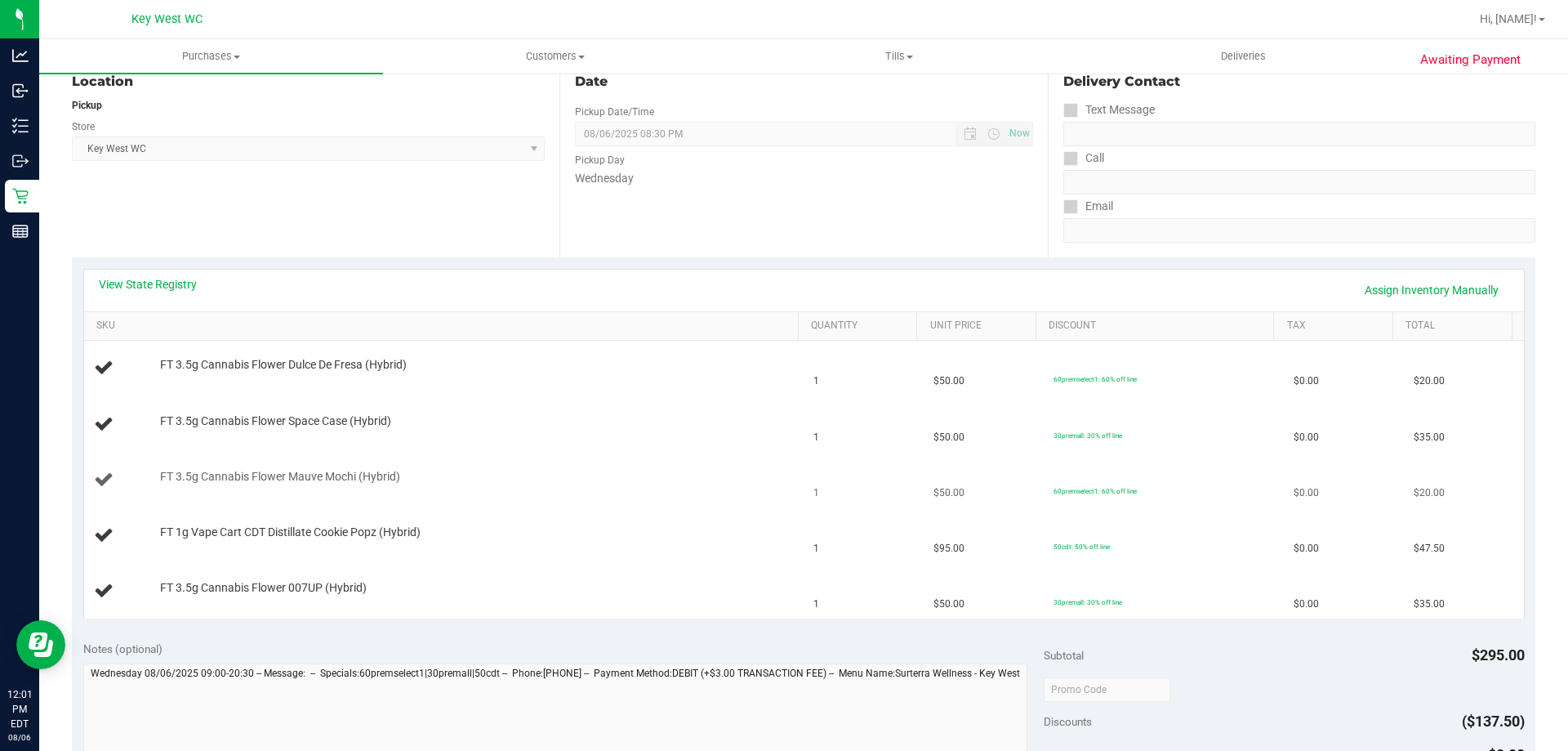 scroll, scrollTop: 0, scrollLeft: 0, axis: both 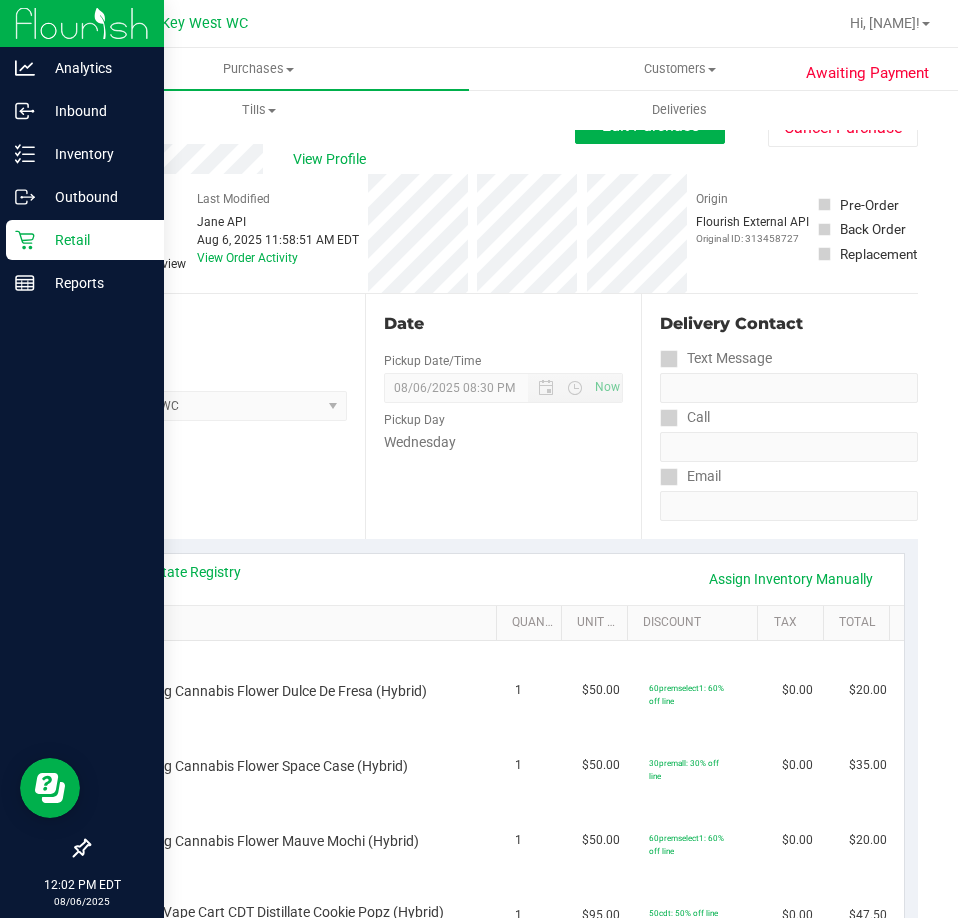 click on "Retail" at bounding box center (85, 240) 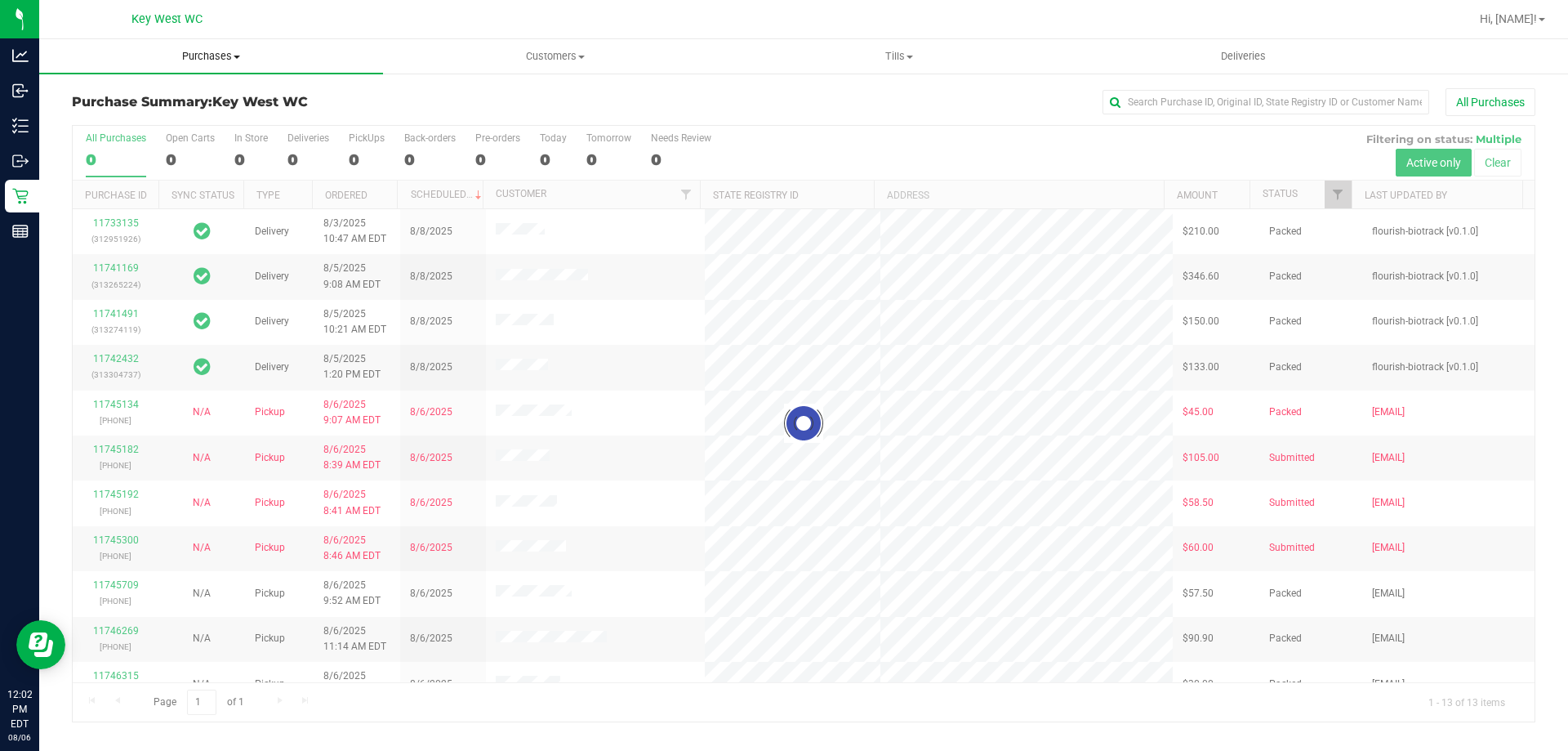 click on "Purchases" at bounding box center (211, 56) 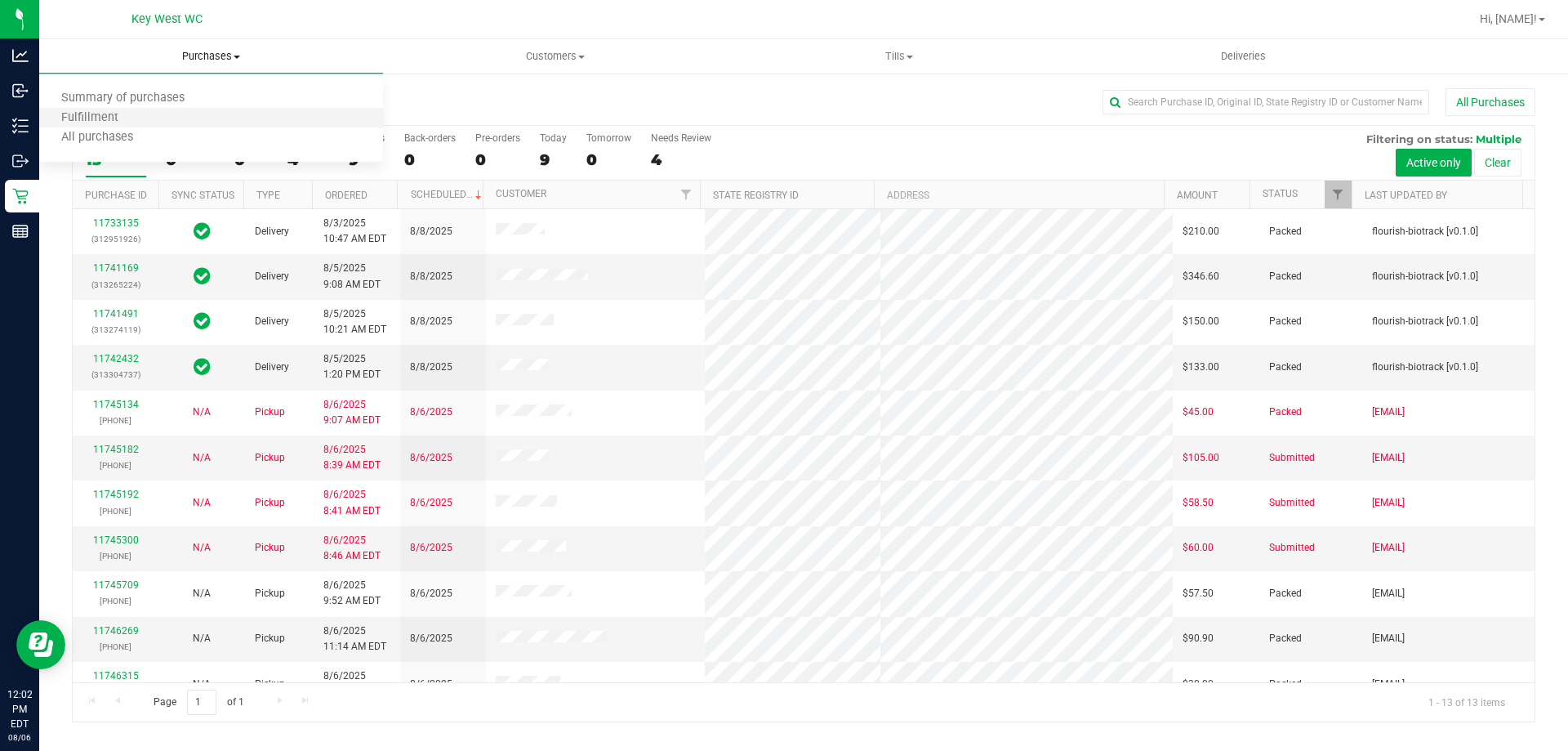 click on "Fulfillment" at bounding box center [211, 118] 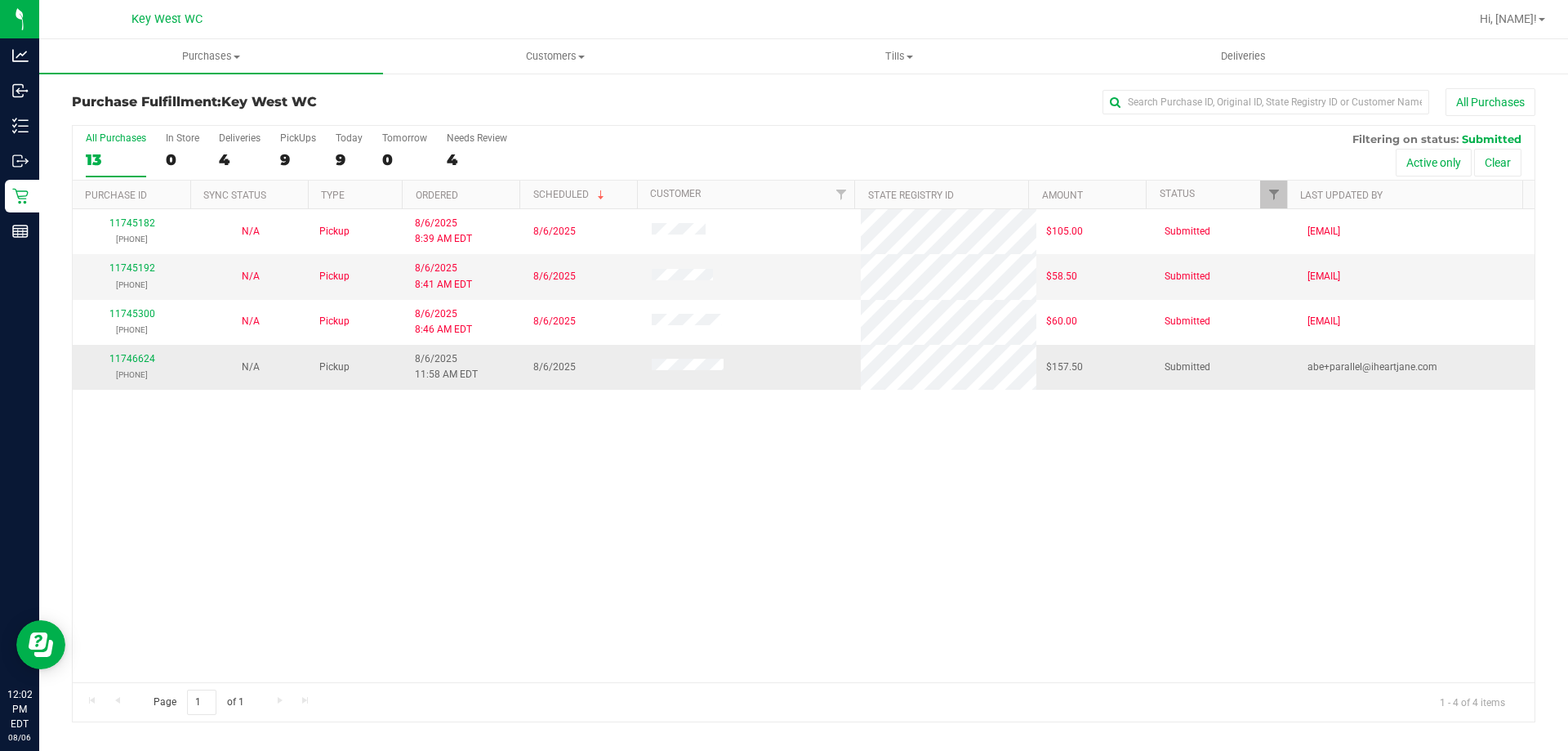 click on "[PHONE]" at bounding box center (131, 374) 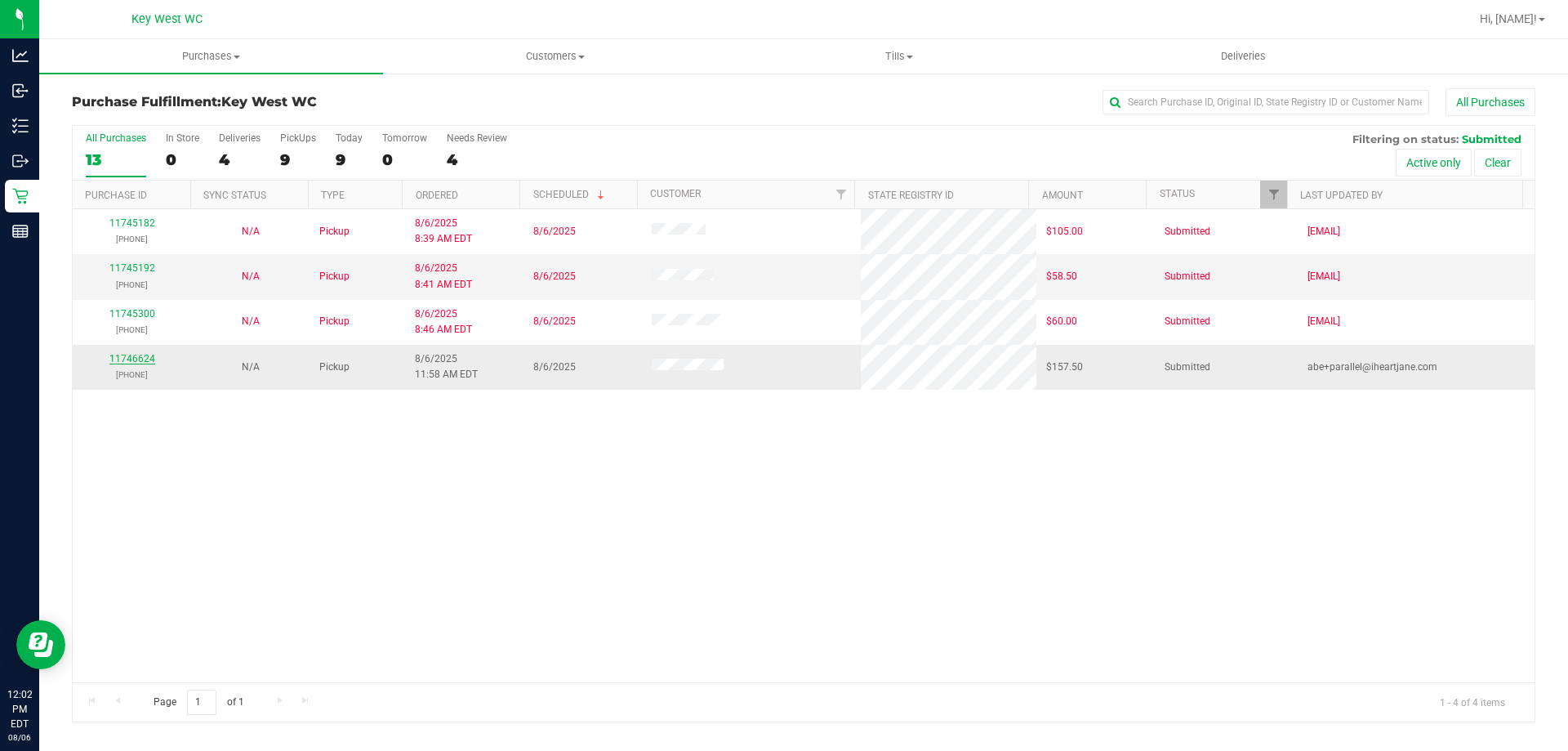 click on "11746624" at bounding box center (132, 359) 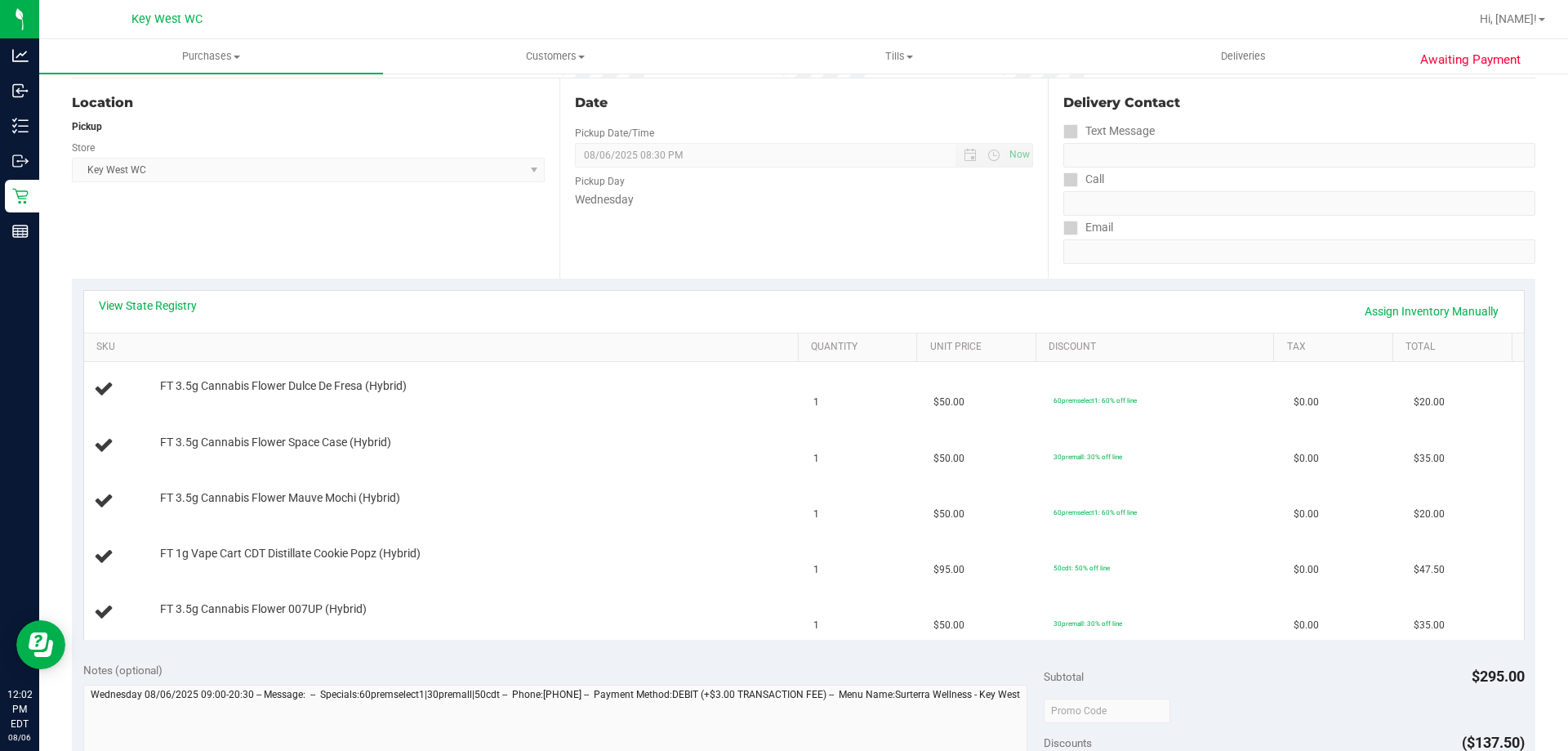 scroll, scrollTop: 163, scrollLeft: 0, axis: vertical 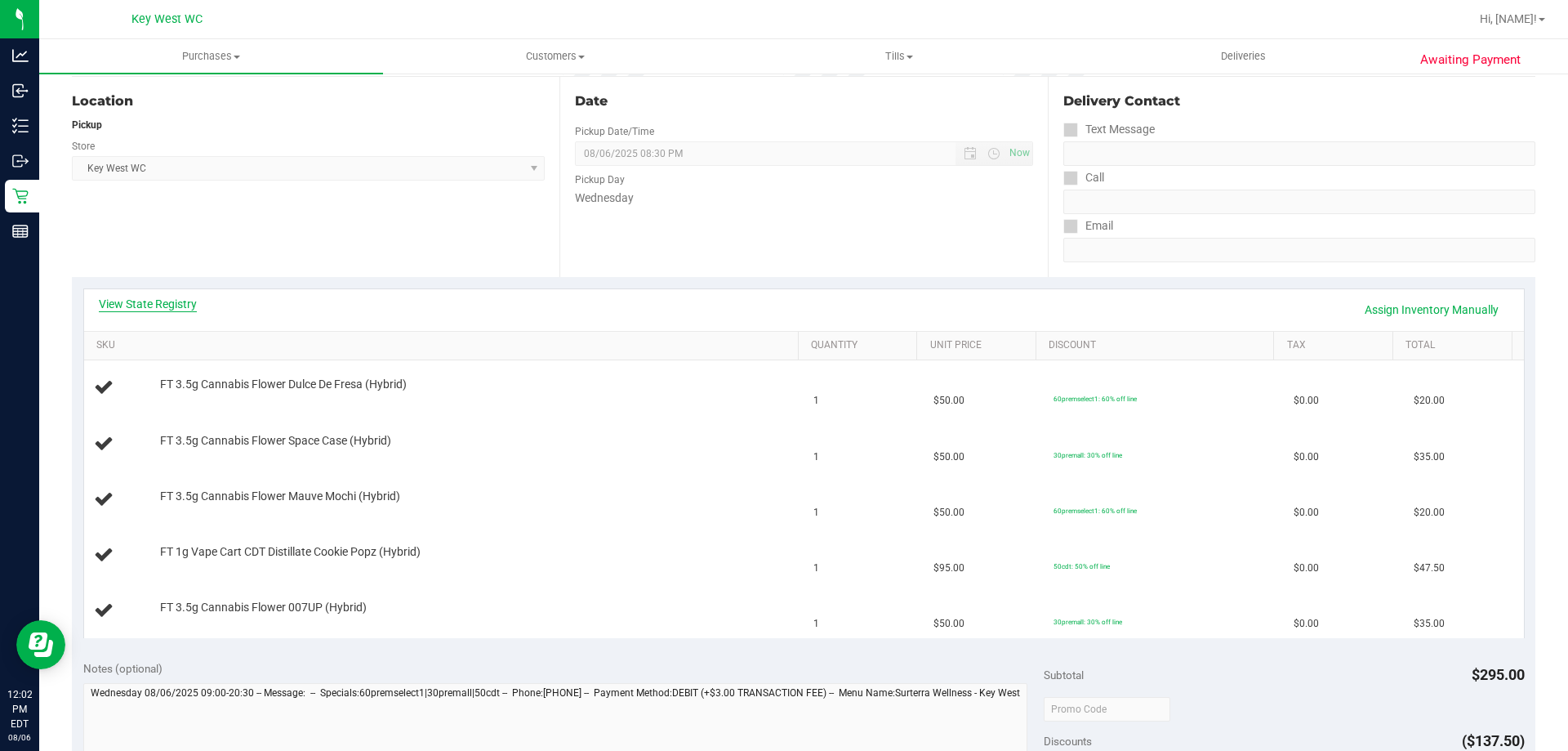 click on "View State Registry" at bounding box center [148, 304] 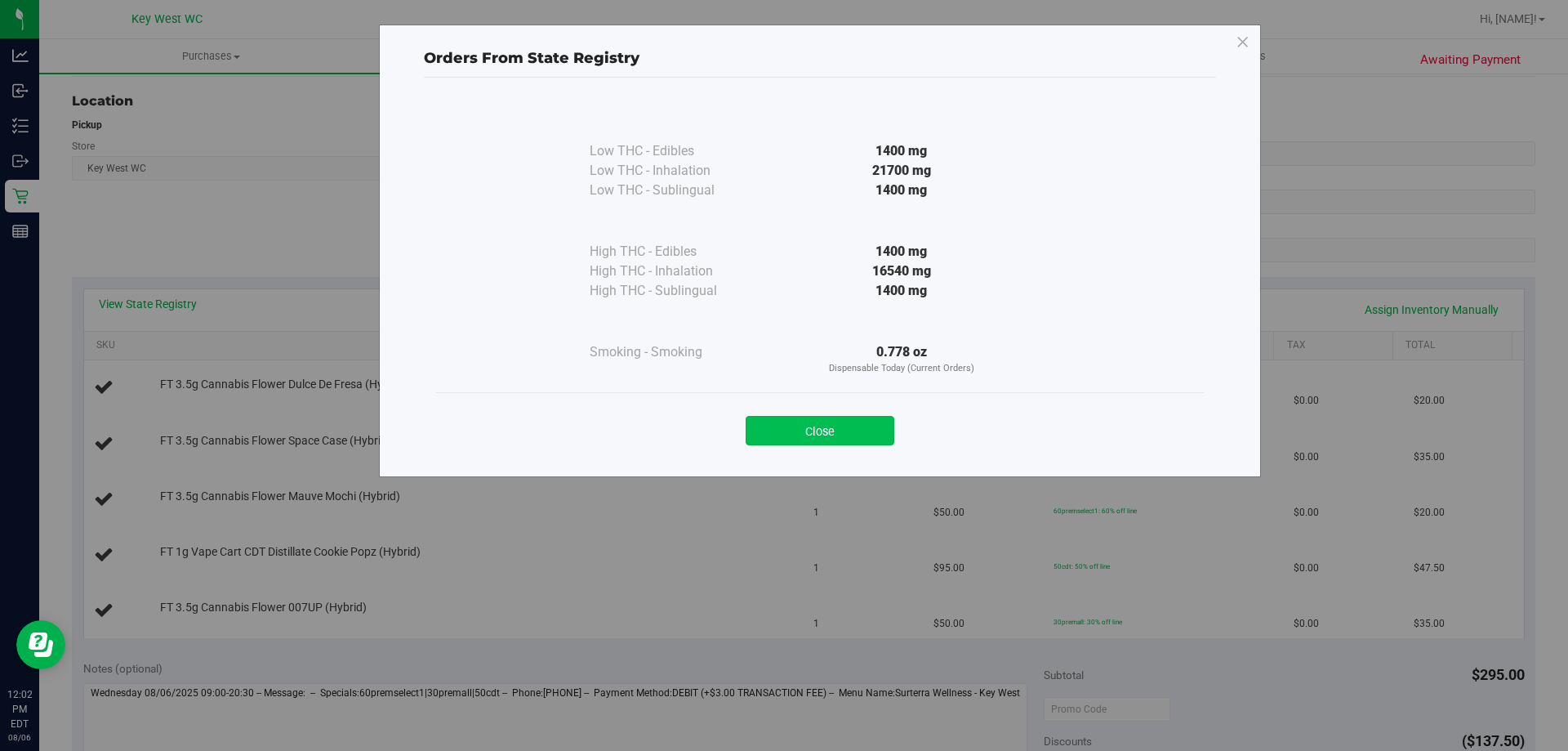 click on "Close" at bounding box center (820, 431) 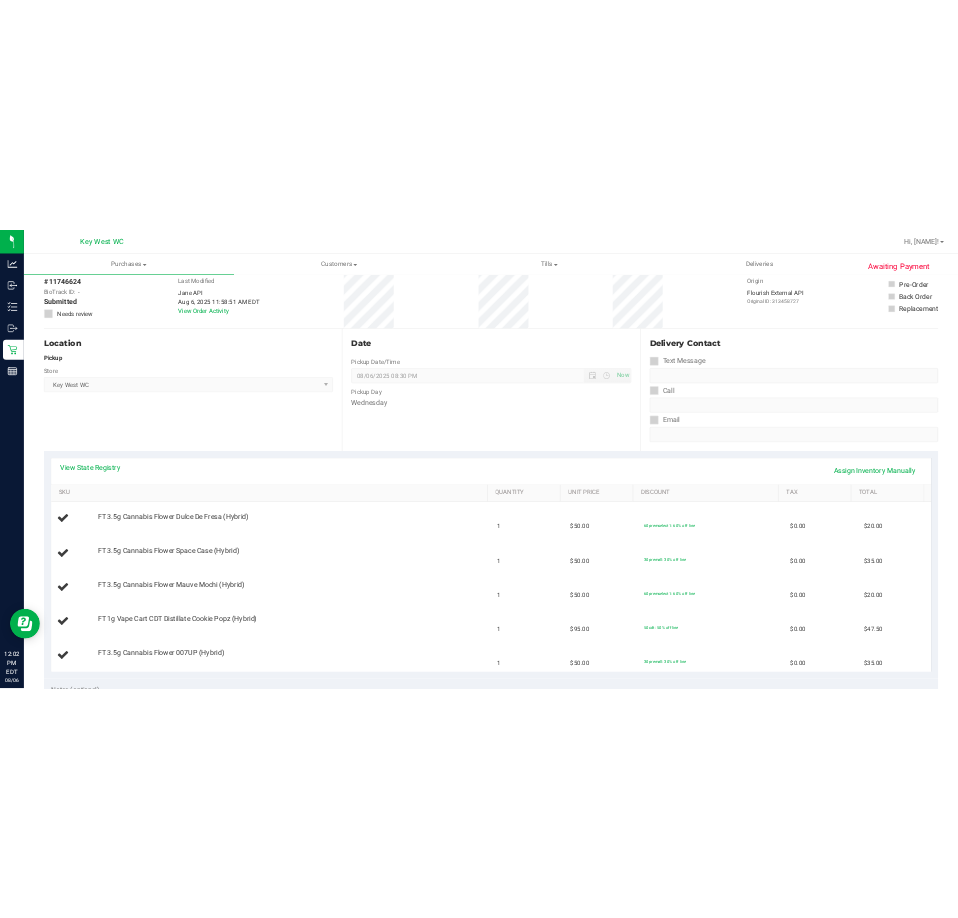 scroll, scrollTop: 0, scrollLeft: 0, axis: both 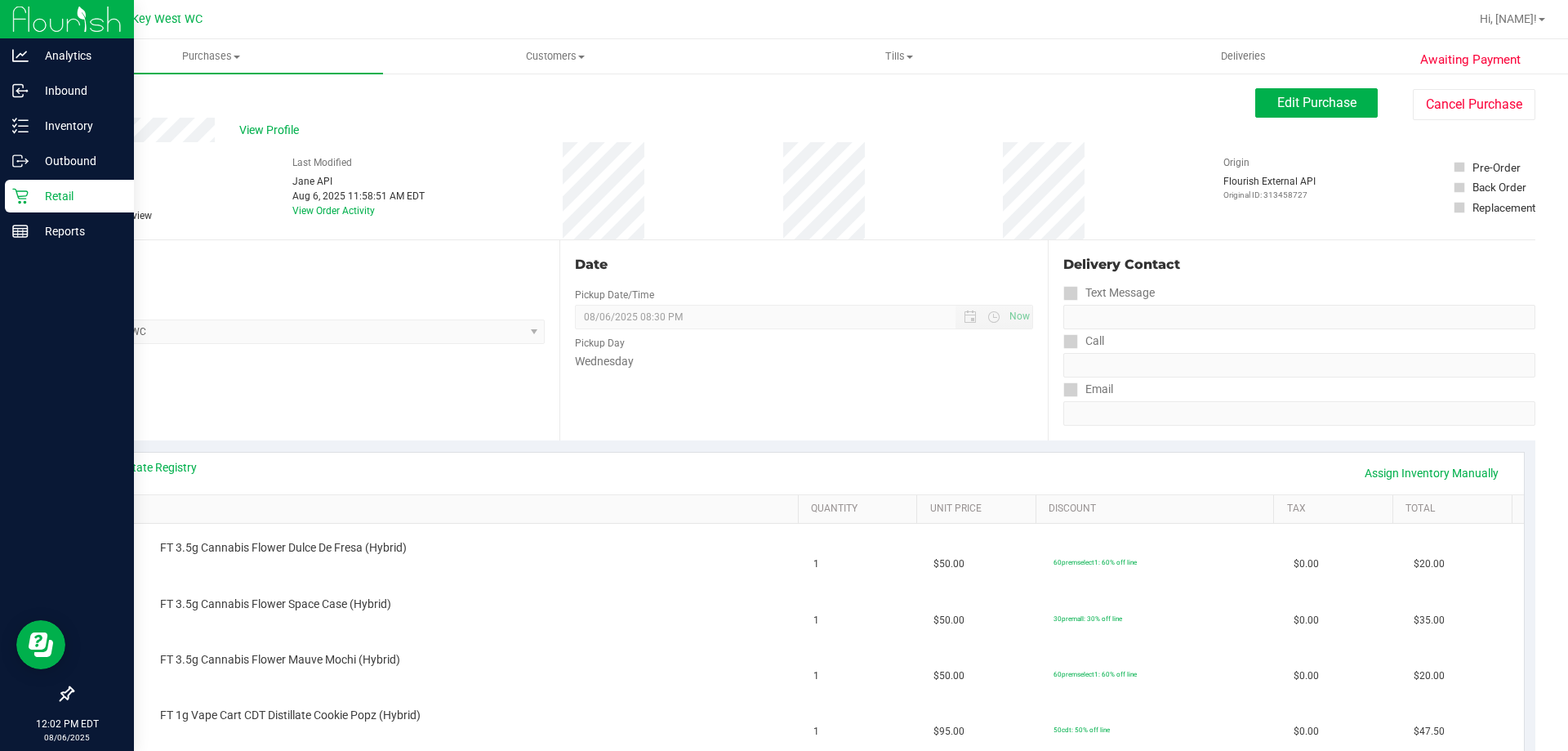 click on "Retail" at bounding box center (69, 196) 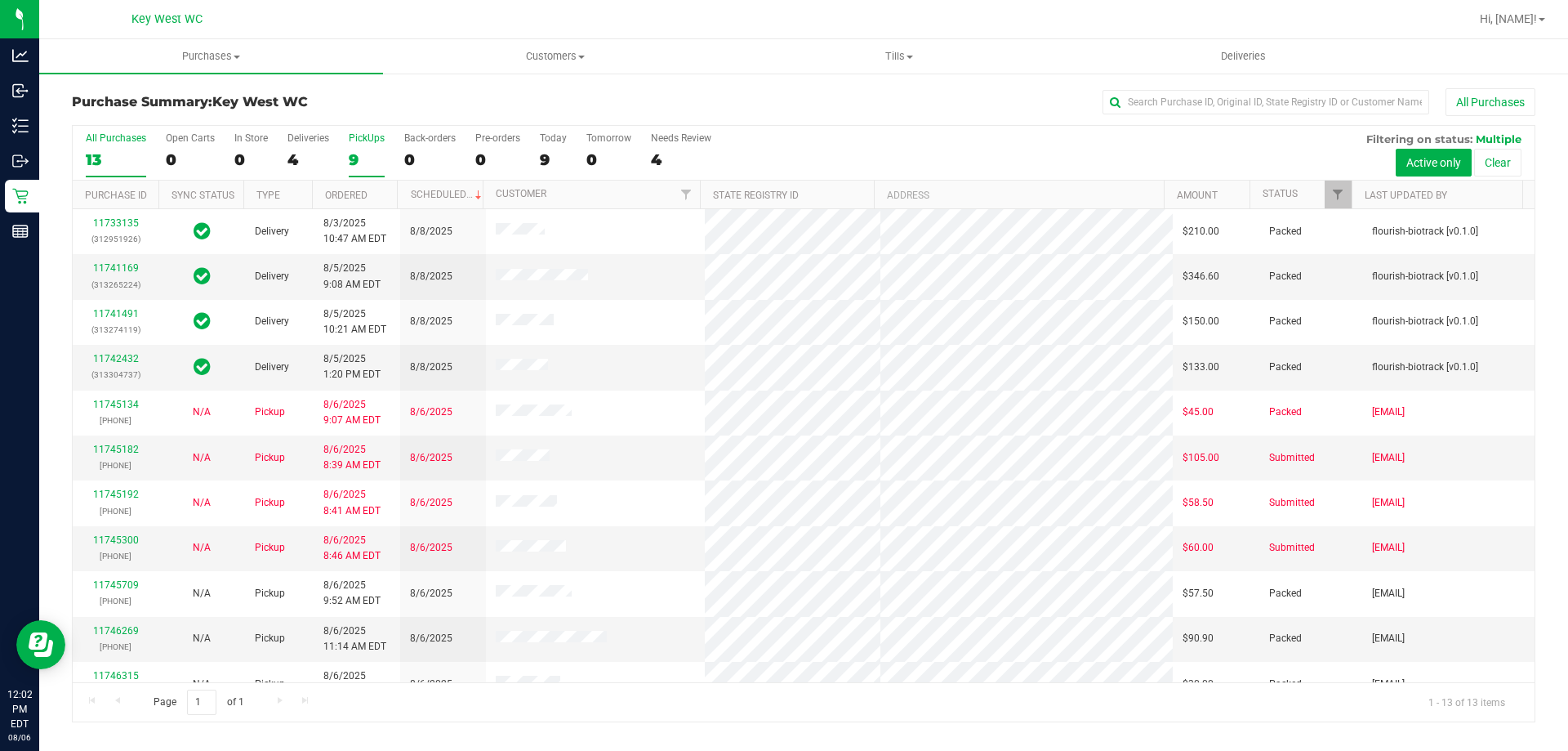 click on "9" at bounding box center [367, 159] 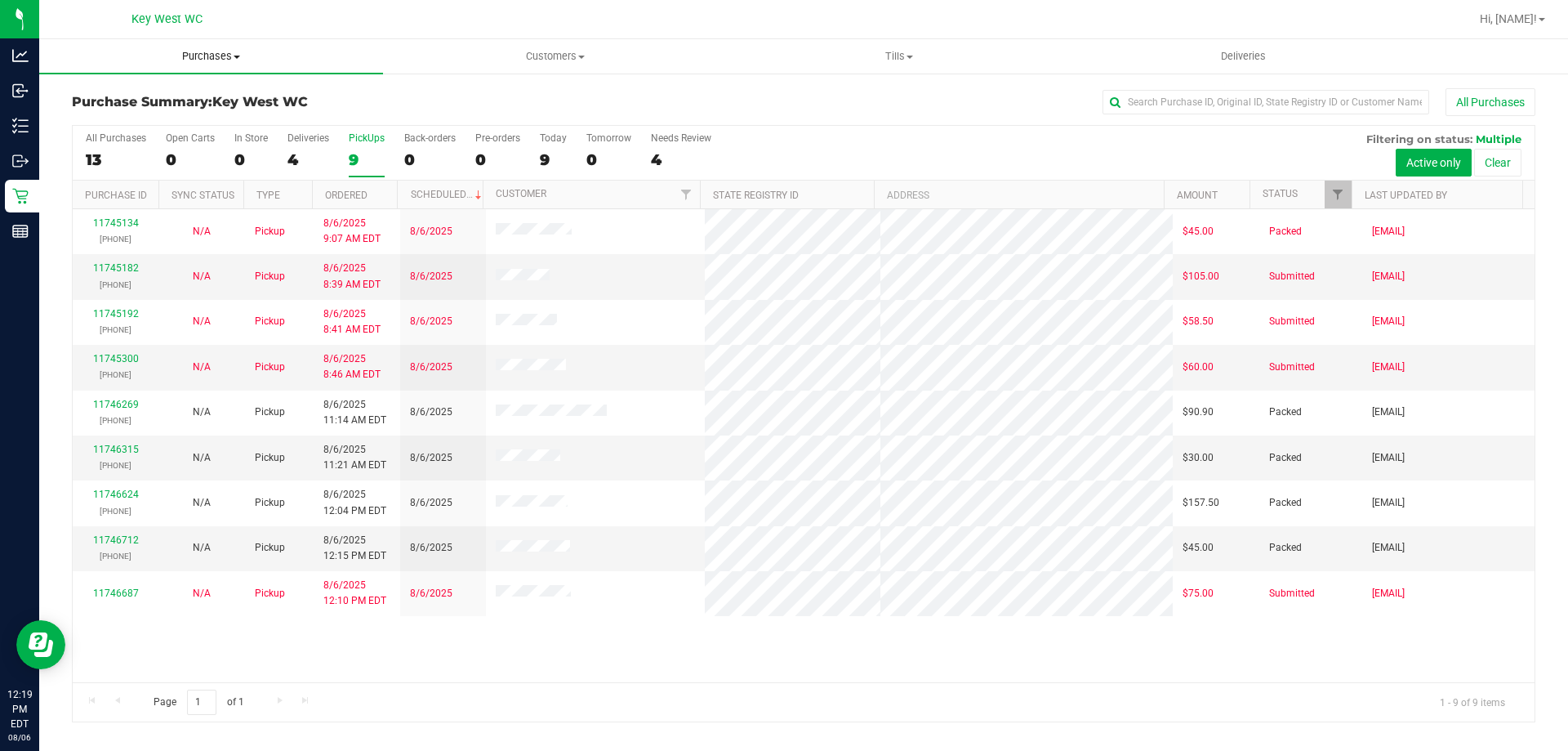 click on "Purchases
Summary of purchases
Fulfillment
All purchases" at bounding box center (211, 56) 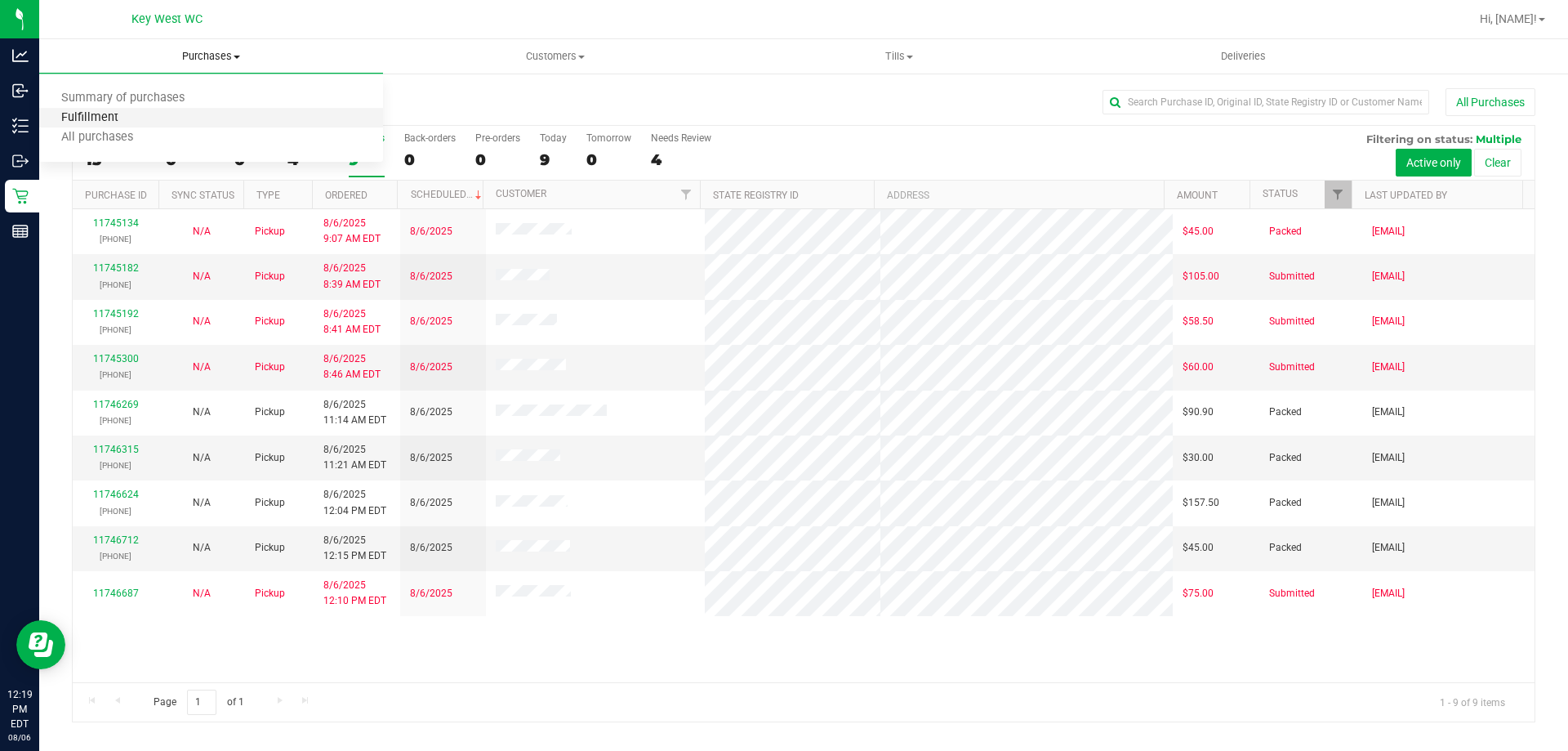 click on "Fulfillment" at bounding box center [90, 118] 